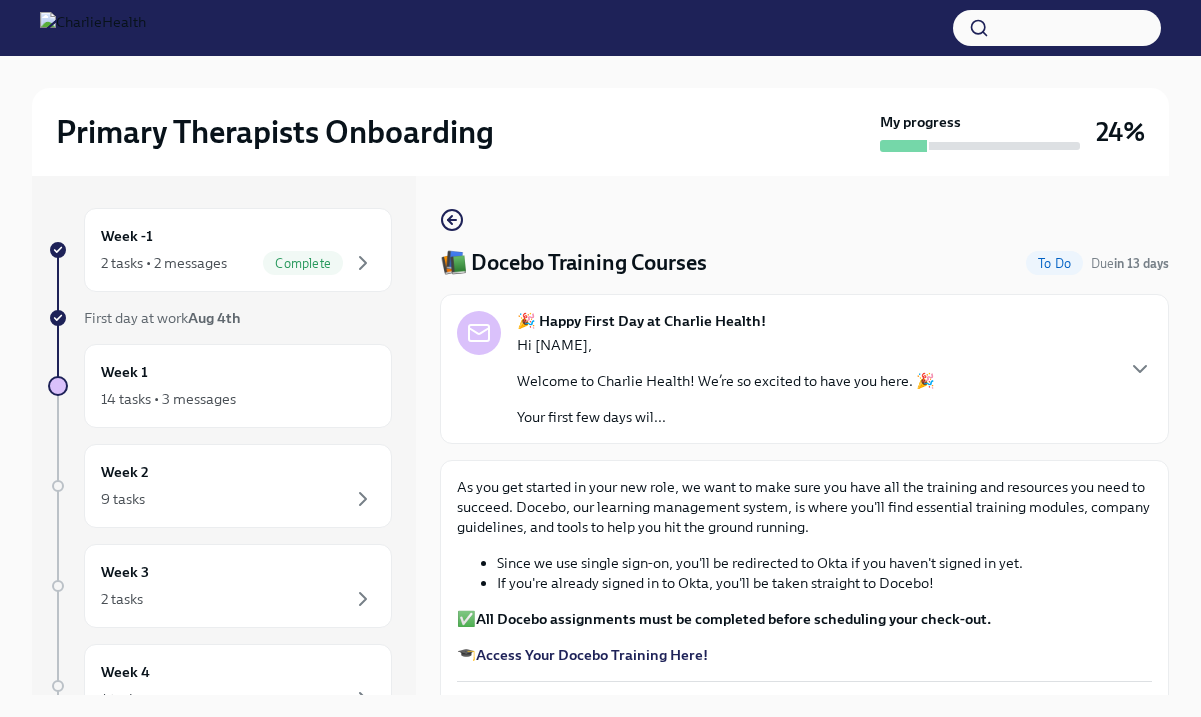 scroll, scrollTop: 0, scrollLeft: 0, axis: both 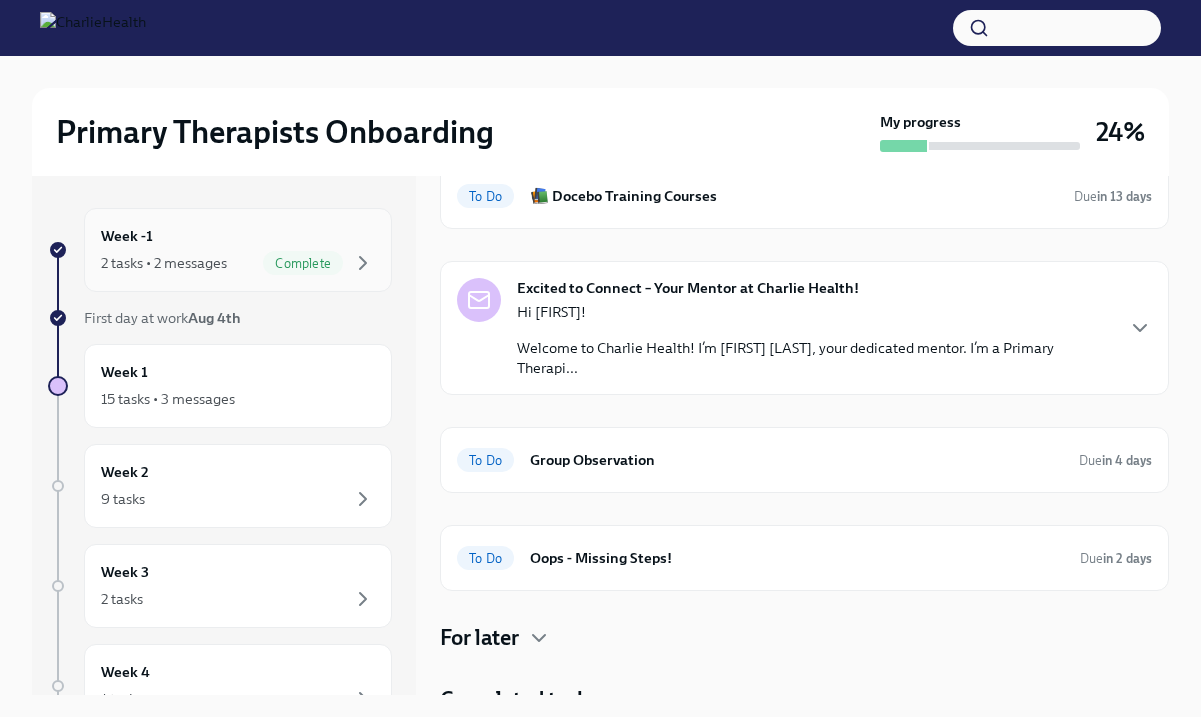 click on "Week -1 2 tasks • 2 messages Complete" at bounding box center [238, 250] 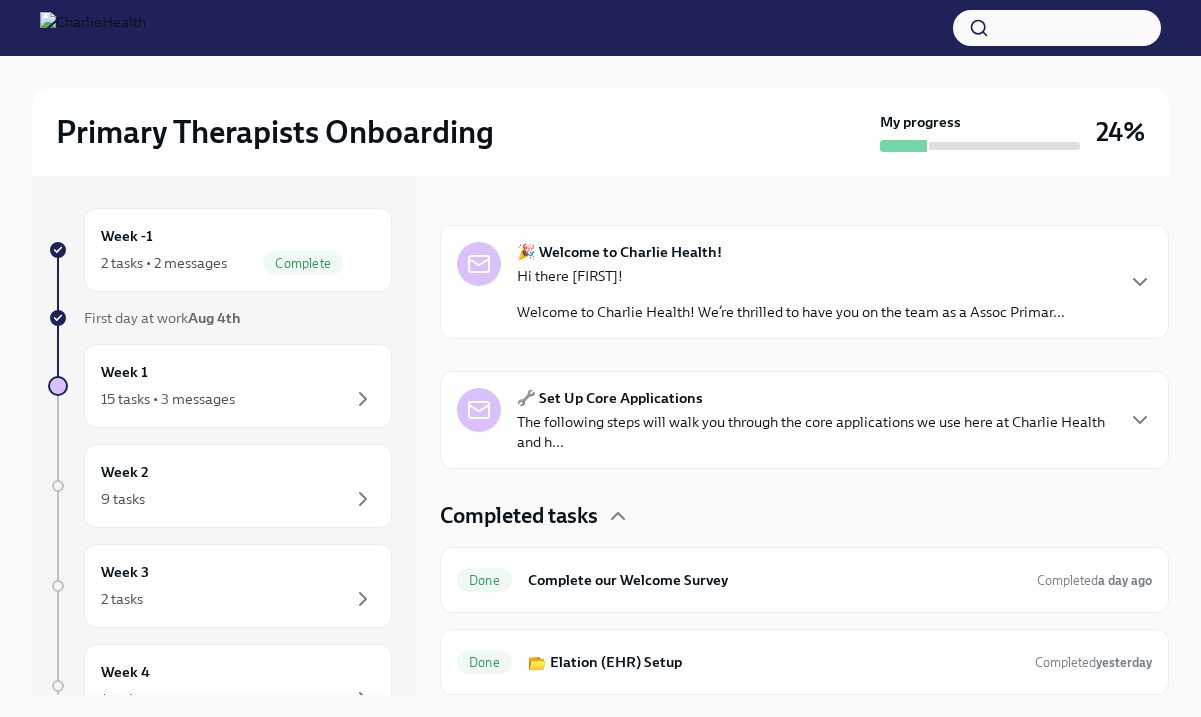 scroll, scrollTop: 279, scrollLeft: 0, axis: vertical 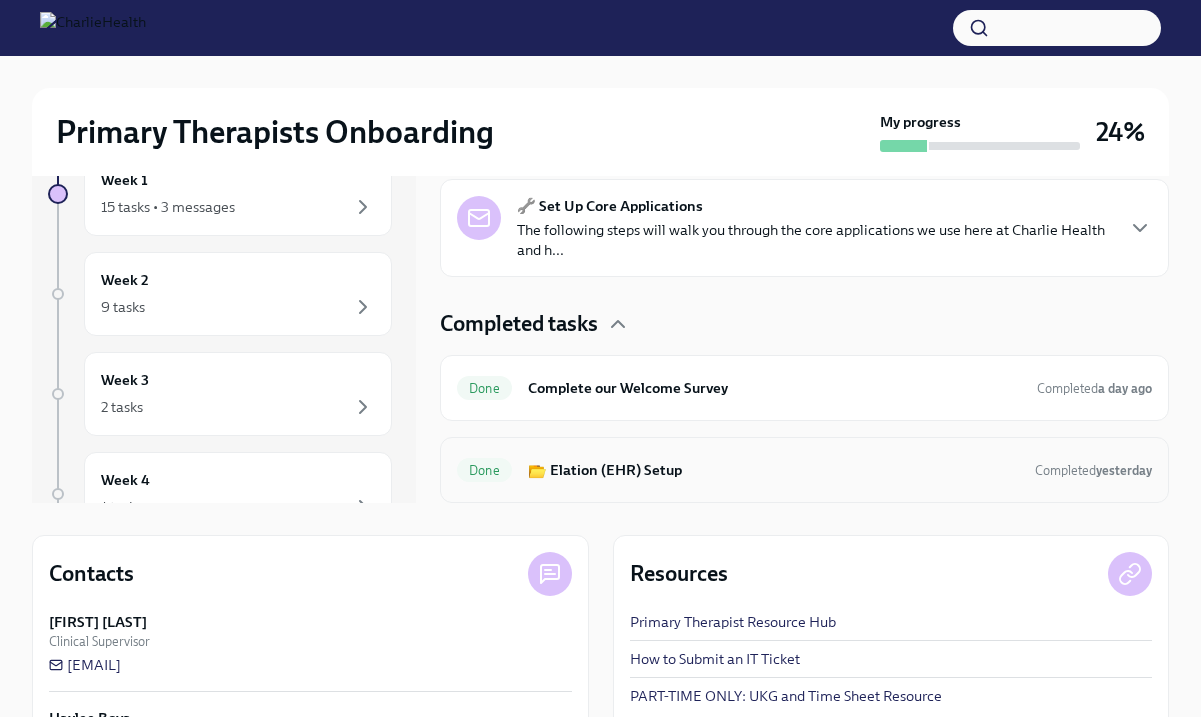 click on "Done 📂 Elation (EHR) Setup Completed  yesterday" at bounding box center (804, 470) 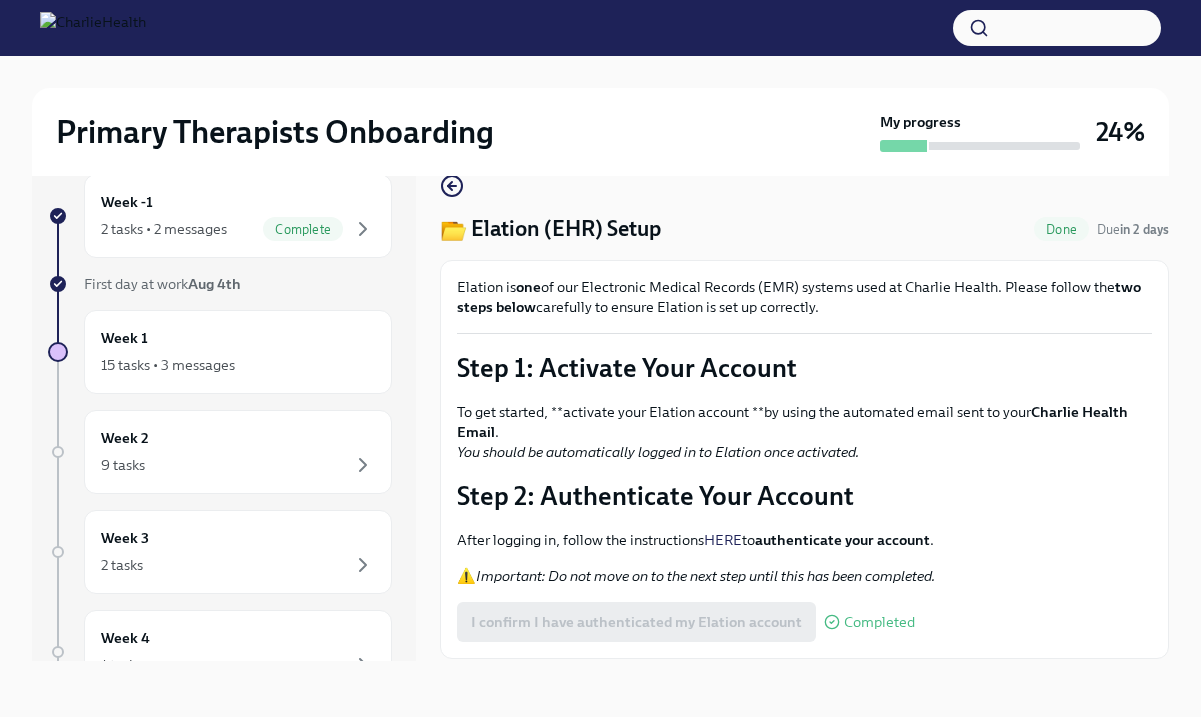 scroll, scrollTop: 34, scrollLeft: 0, axis: vertical 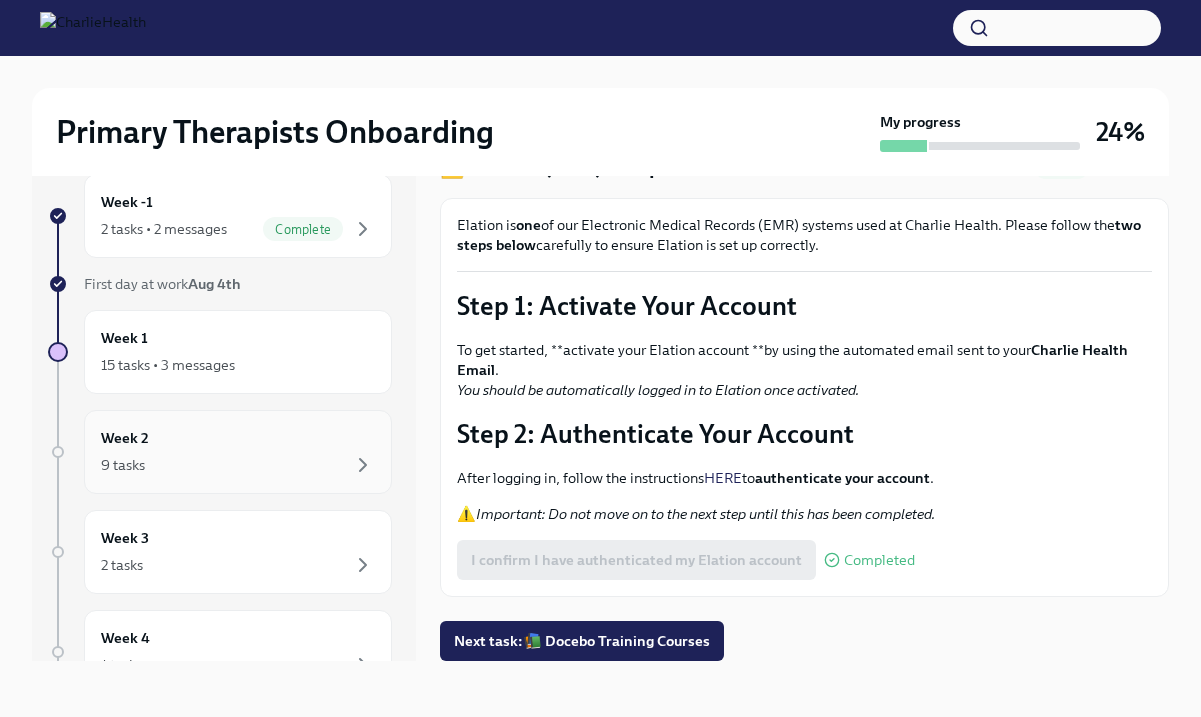 click on "Week 2 9 tasks" at bounding box center (238, 452) 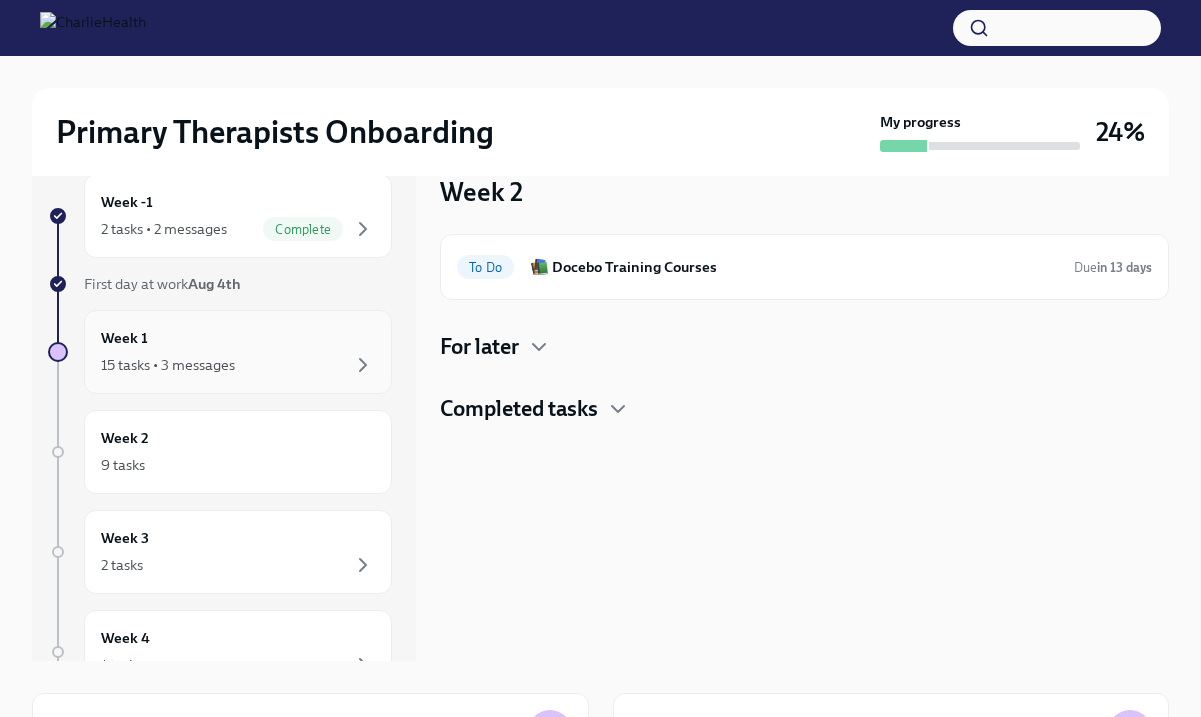 click on "15 tasks • 3 messages" at bounding box center [238, 365] 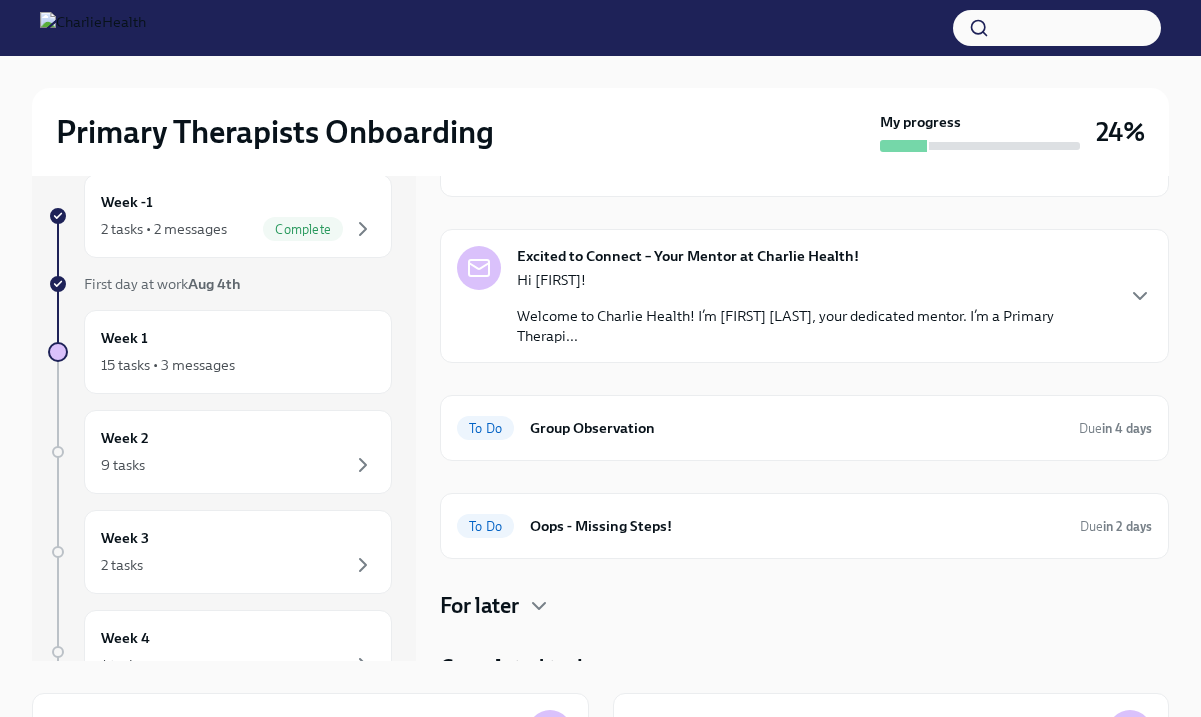 scroll, scrollTop: 263, scrollLeft: 0, axis: vertical 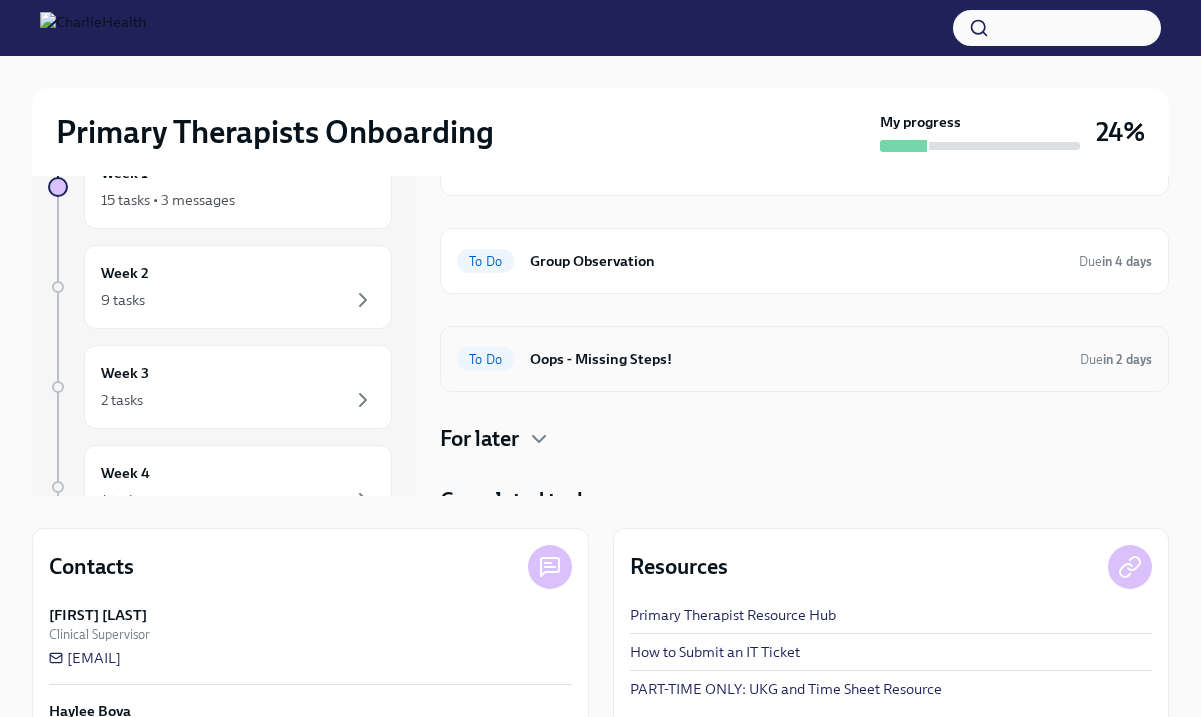 click on "Oops - Missing Steps!" at bounding box center [797, 359] 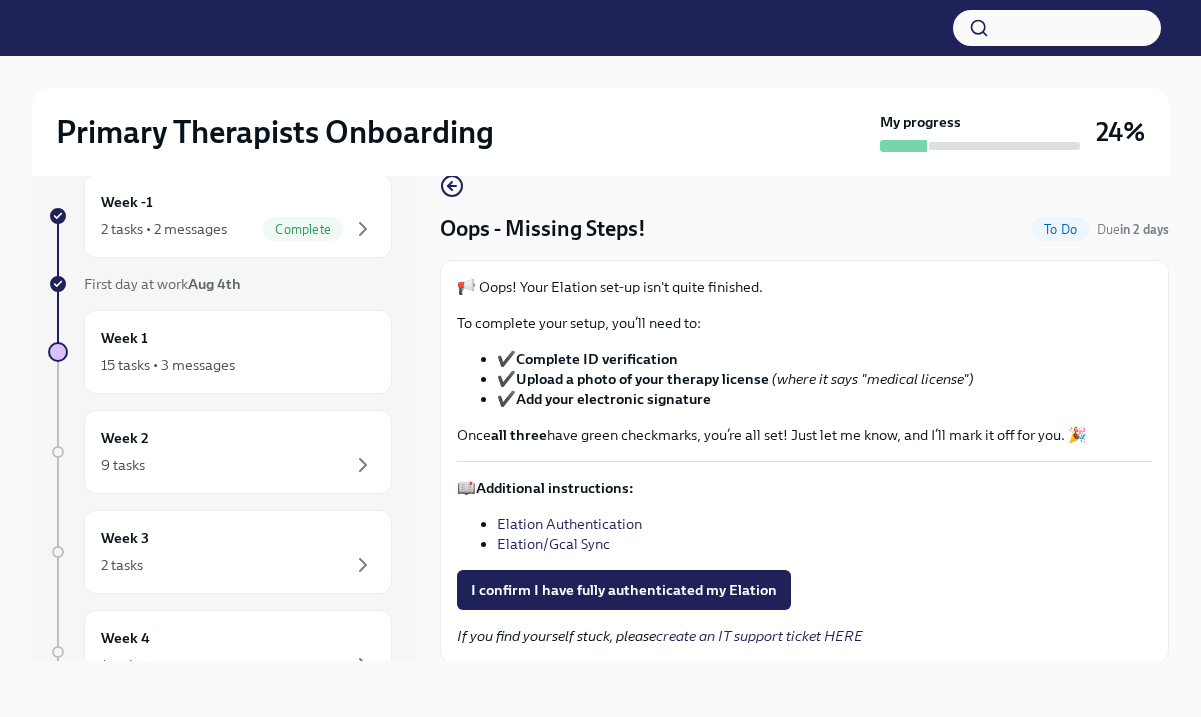 scroll, scrollTop: 34, scrollLeft: 0, axis: vertical 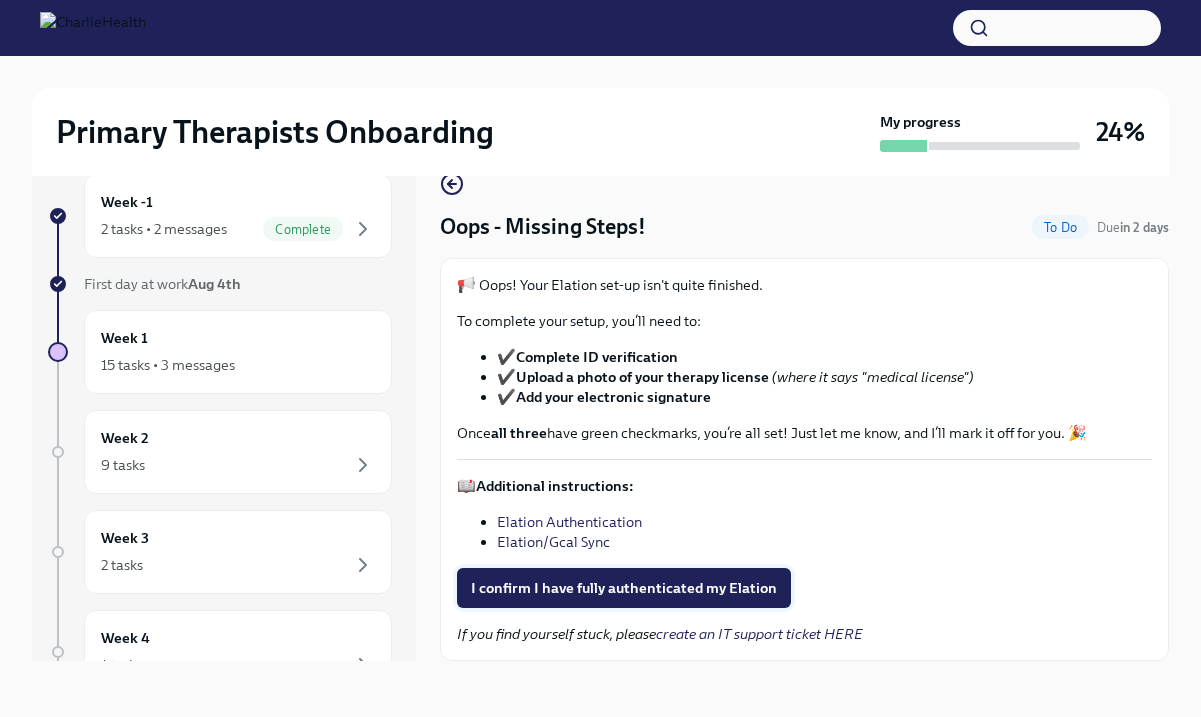 click on "I confirm I have fully authenticated my Elation" at bounding box center [624, 588] 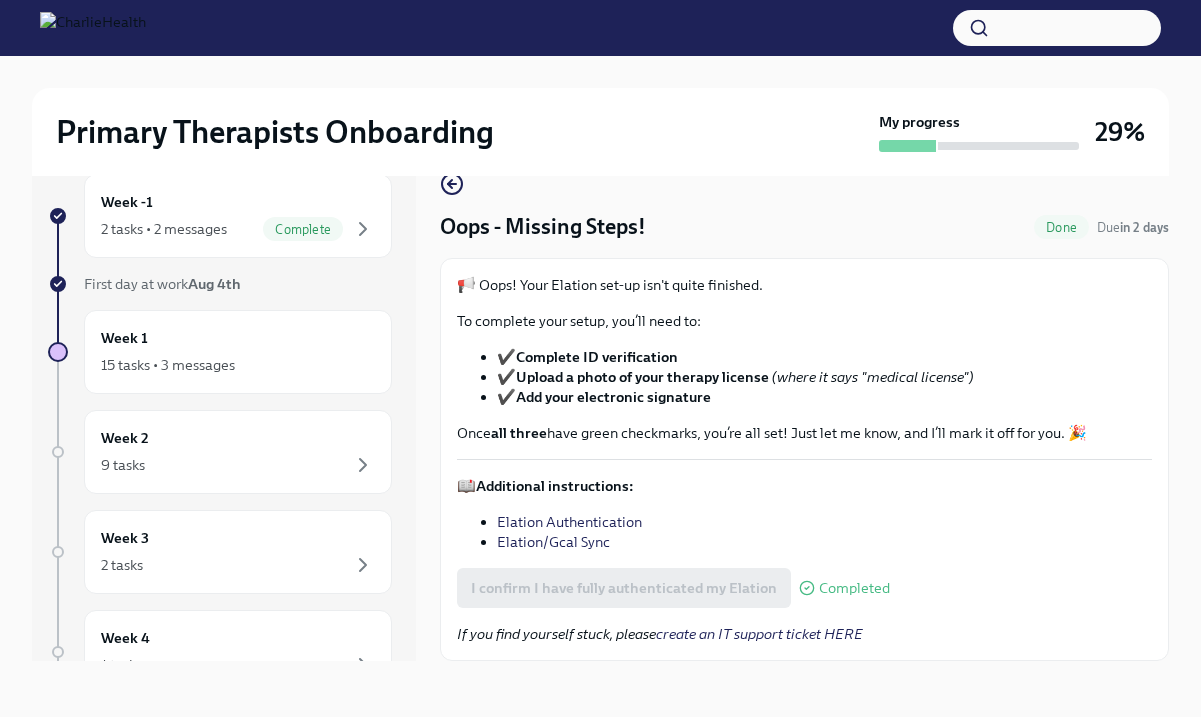 scroll, scrollTop: 0, scrollLeft: 0, axis: both 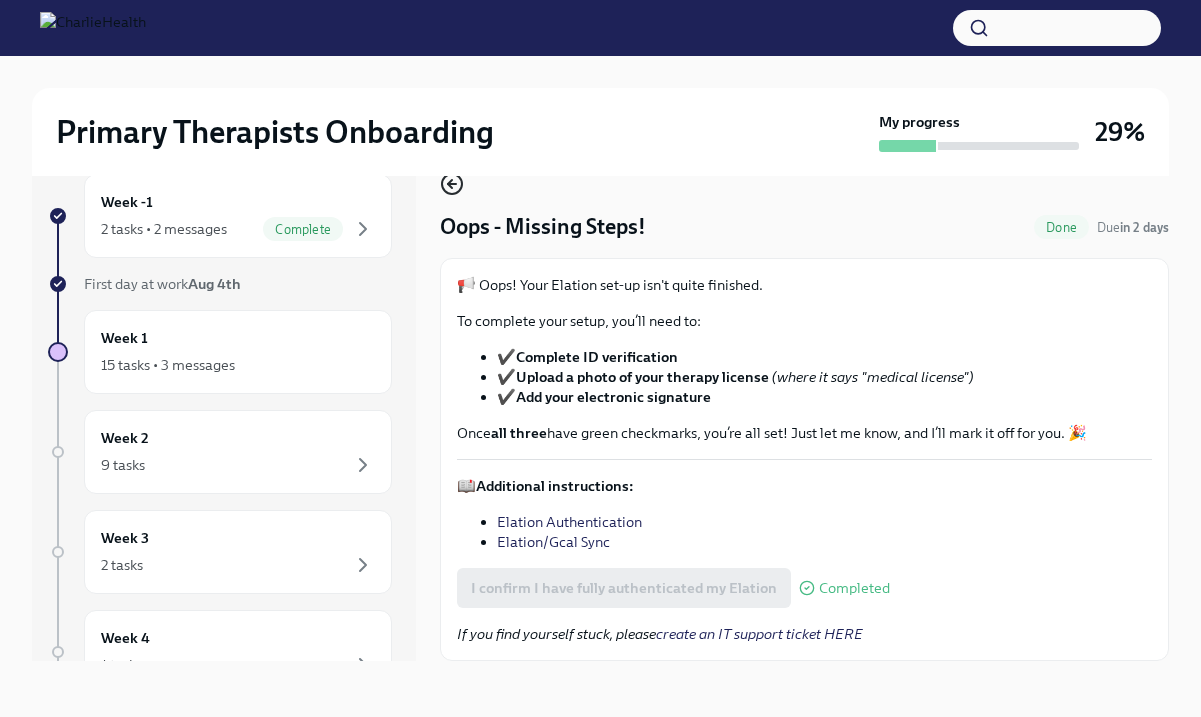 click 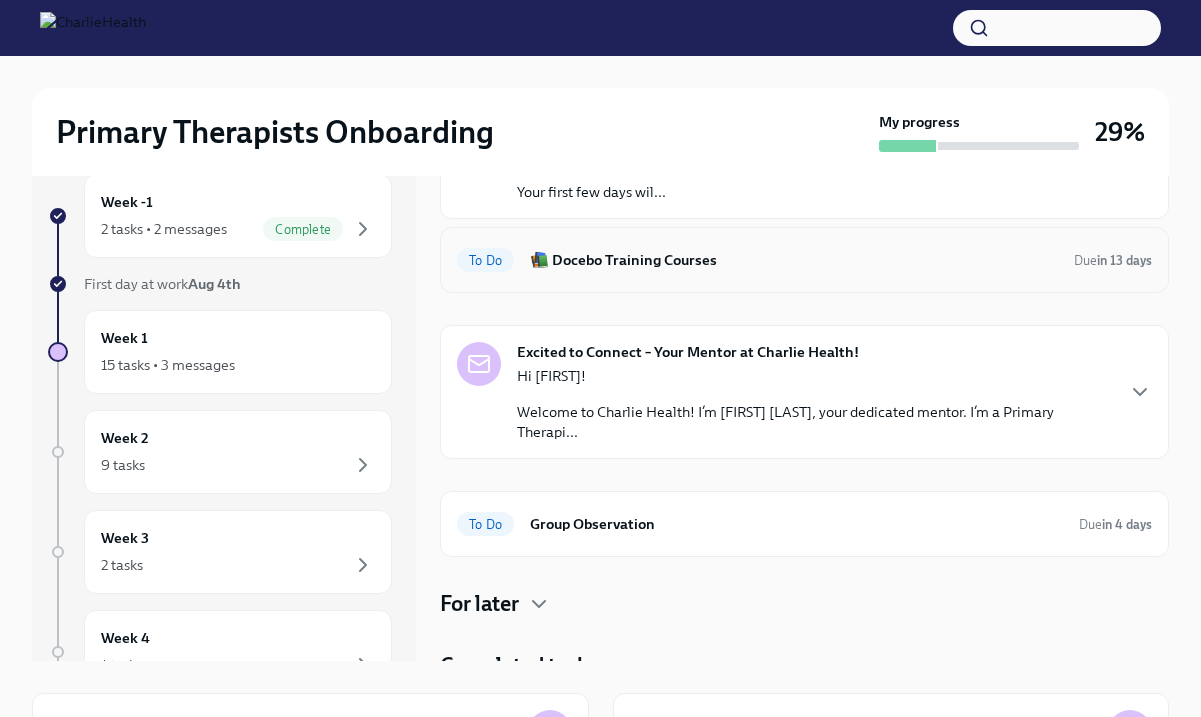 scroll, scrollTop: 0, scrollLeft: 0, axis: both 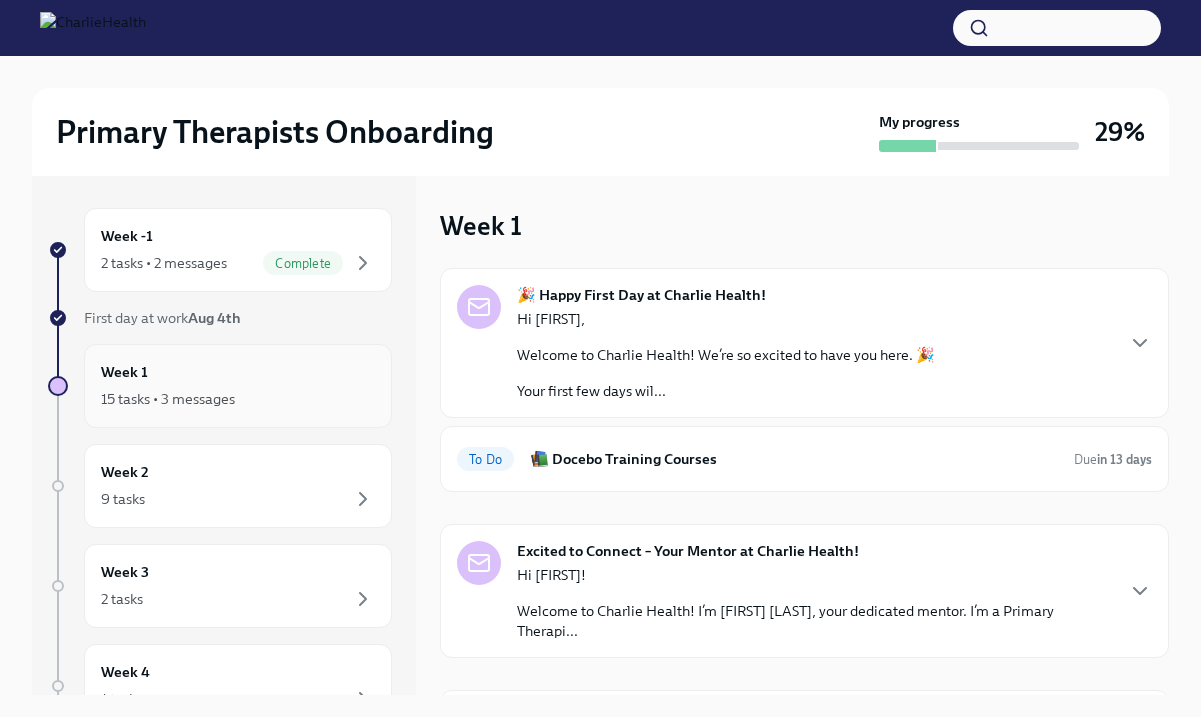 click on "Week 1 15 tasks • 3 messages" at bounding box center [238, 386] 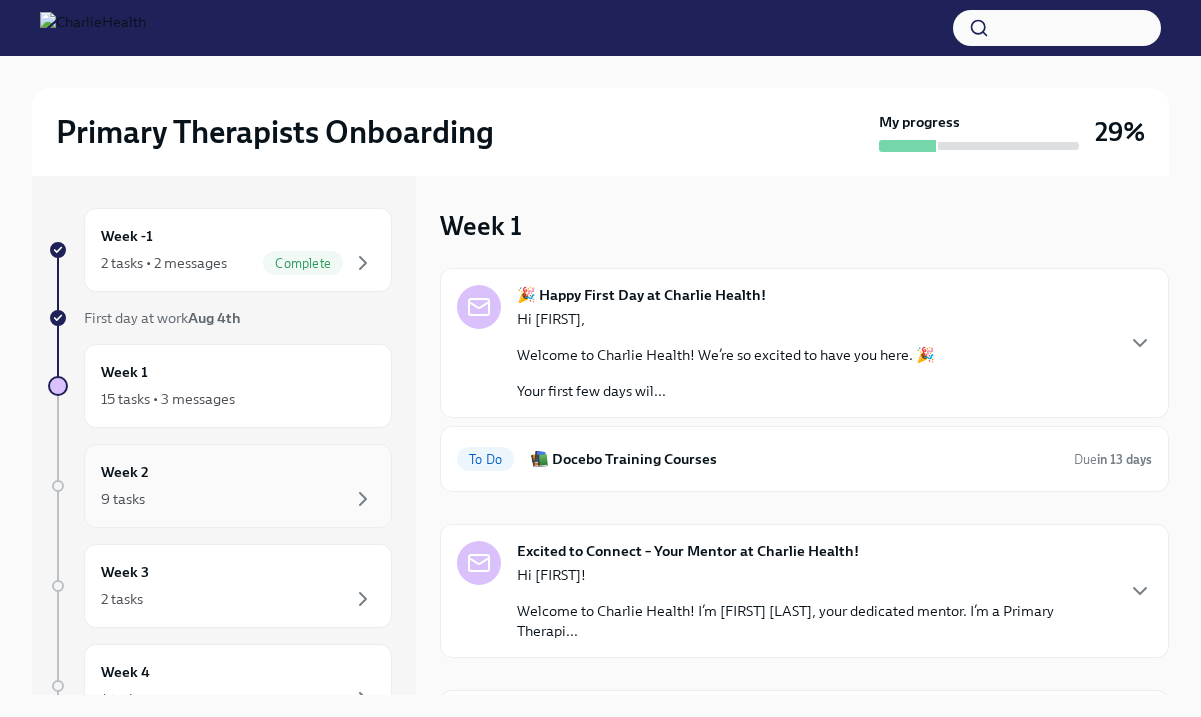 click on "Week 2 9 tasks" at bounding box center [238, 486] 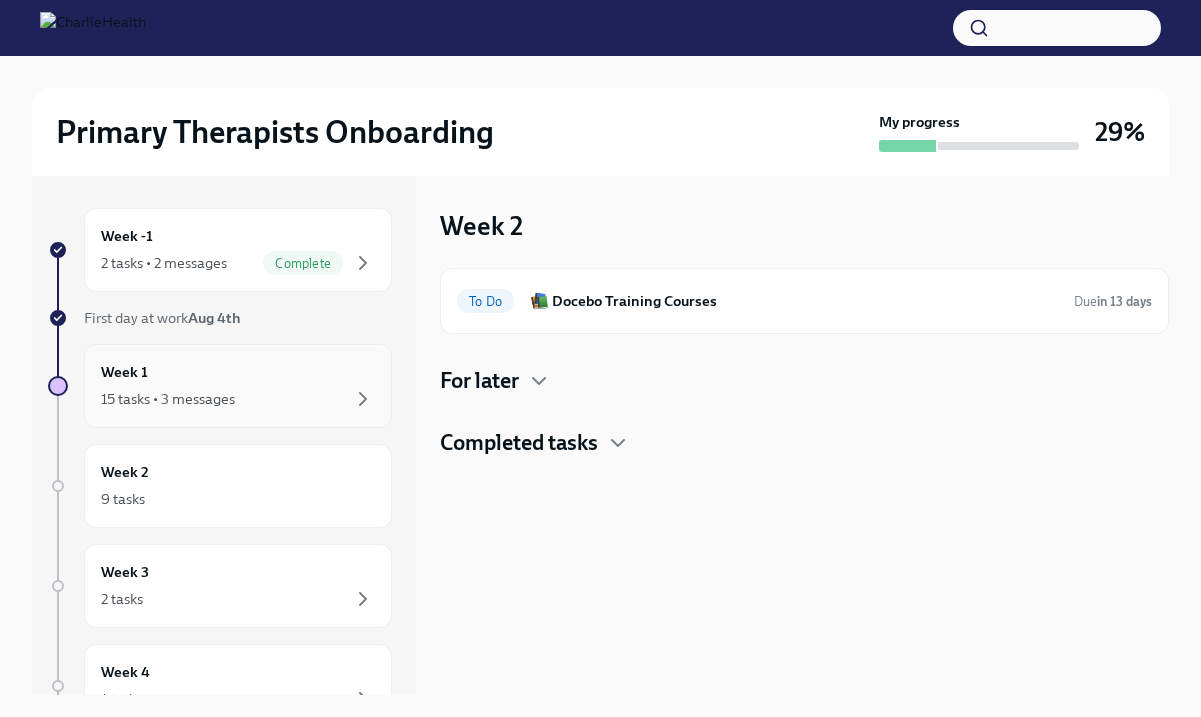 click on "Week 1 15 tasks • 3 messages" at bounding box center (238, 386) 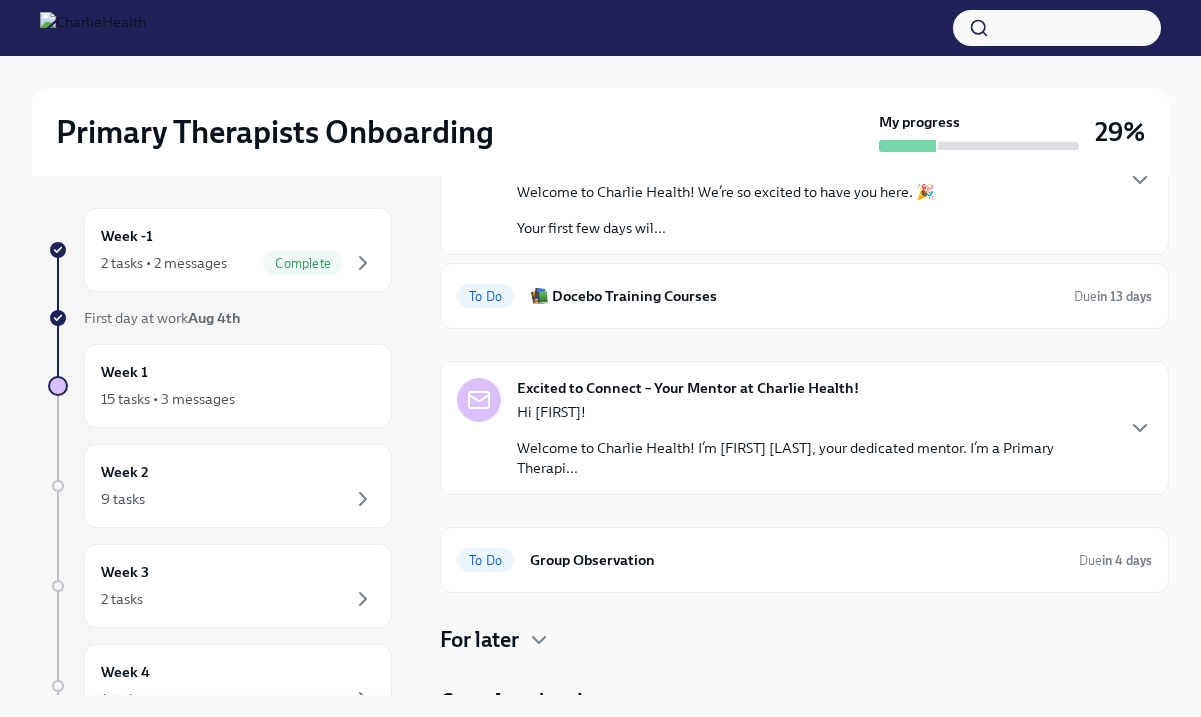 scroll, scrollTop: 165, scrollLeft: 0, axis: vertical 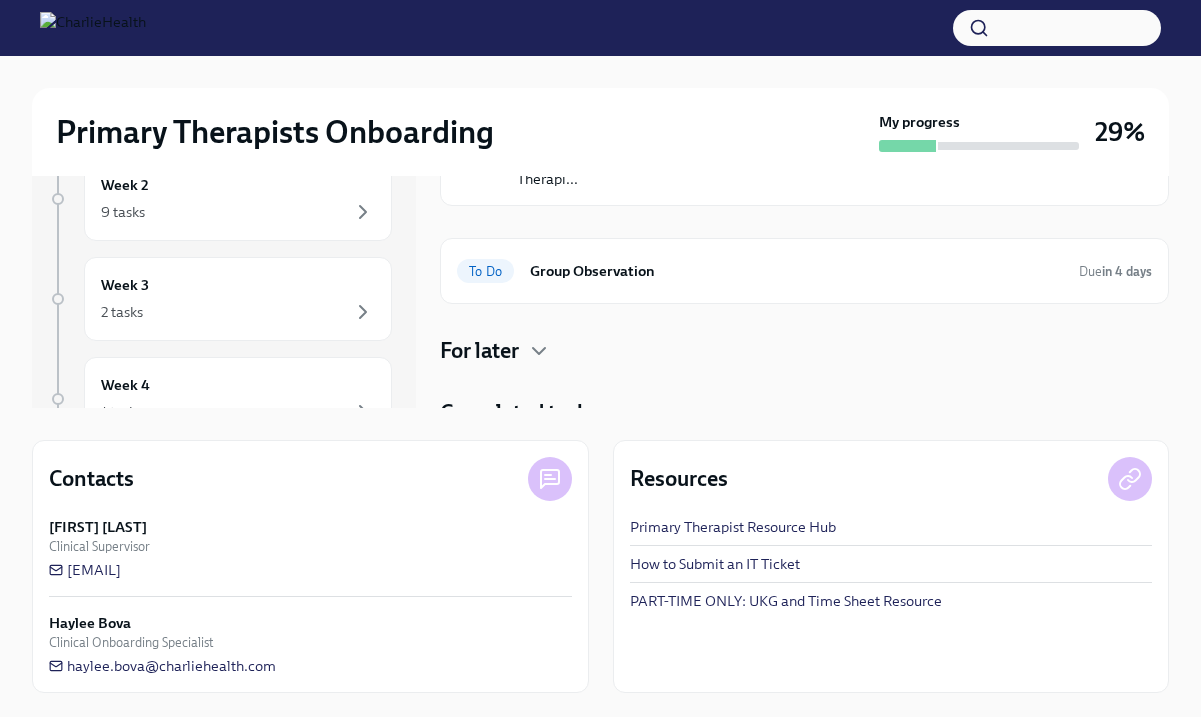 click on "🎉 Happy First Day at Charlie Health! Hi [FIRST],
Welcome to Charlie Health! We’re so excited to have you here. 🎉
Your first few days wil... To Do 📚 Docebo Training Courses Due  in 13 days Excited to Connect – Your Mentor at Charlie Health! Hi [FIRST]!
Welcome to Charlie Health! I’m [FIRST] [LAST], your dedicated mentor. I’m a Primary Therapi... To Do Group Observation Due  in 4 days For later Completed tasks" at bounding box center (804, 122) 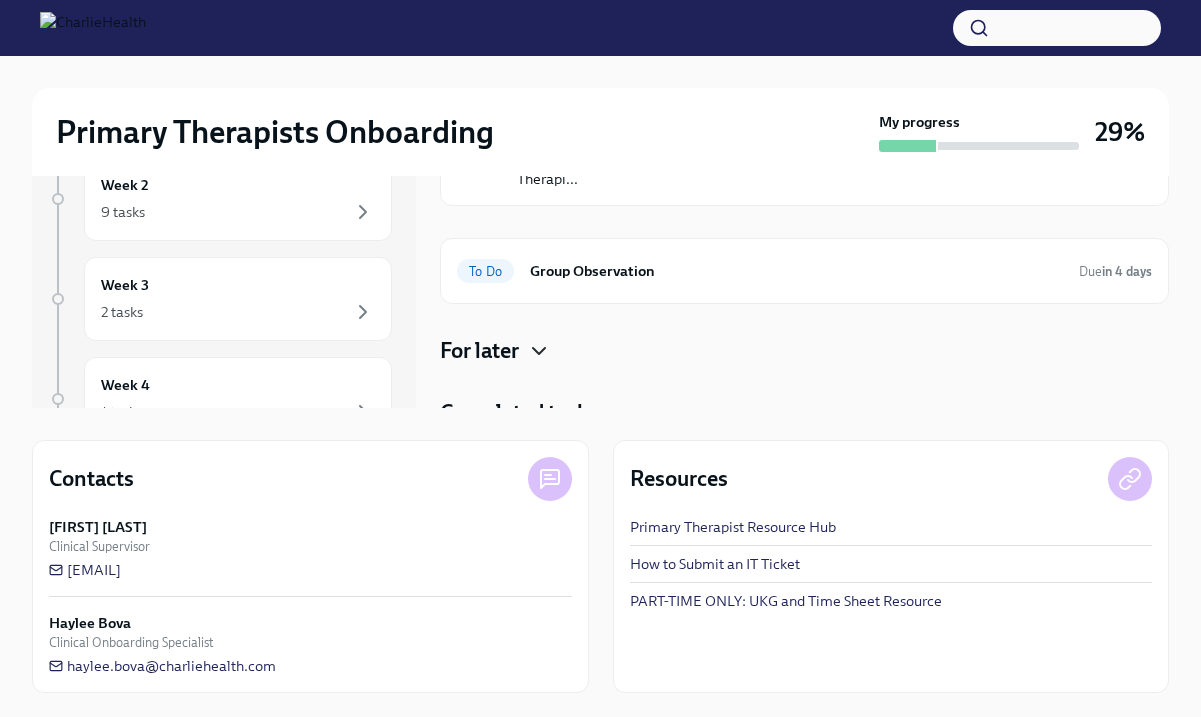 click 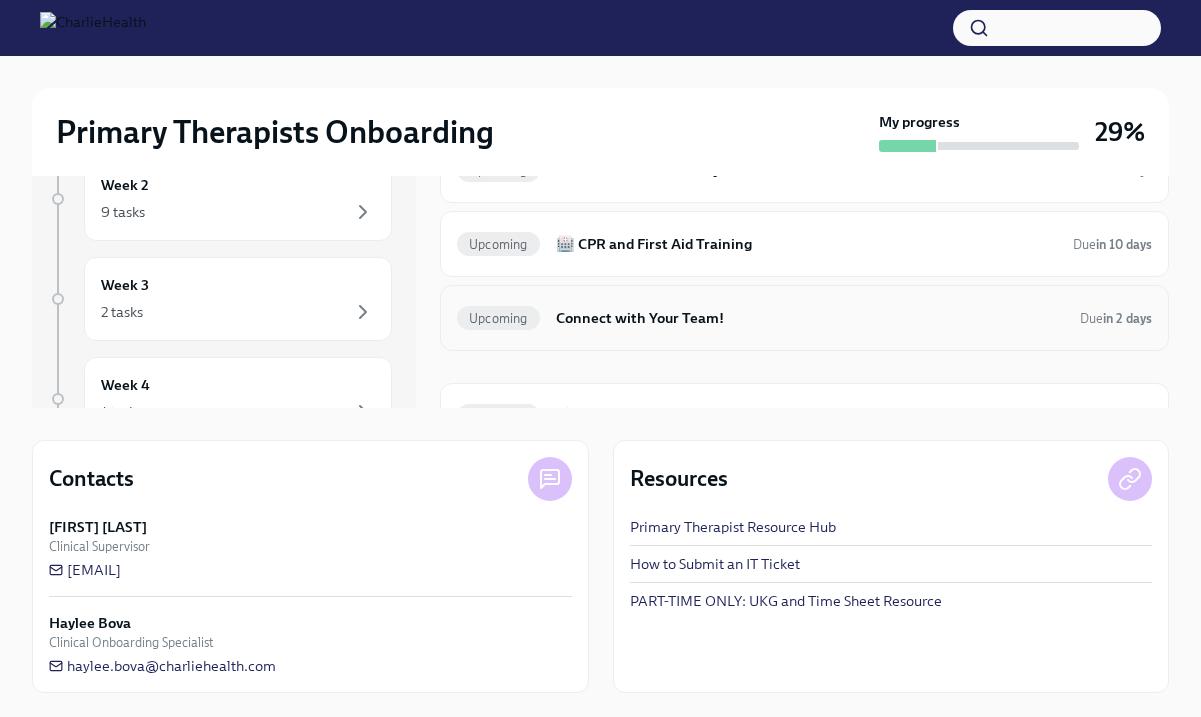 scroll, scrollTop: 536, scrollLeft: 0, axis: vertical 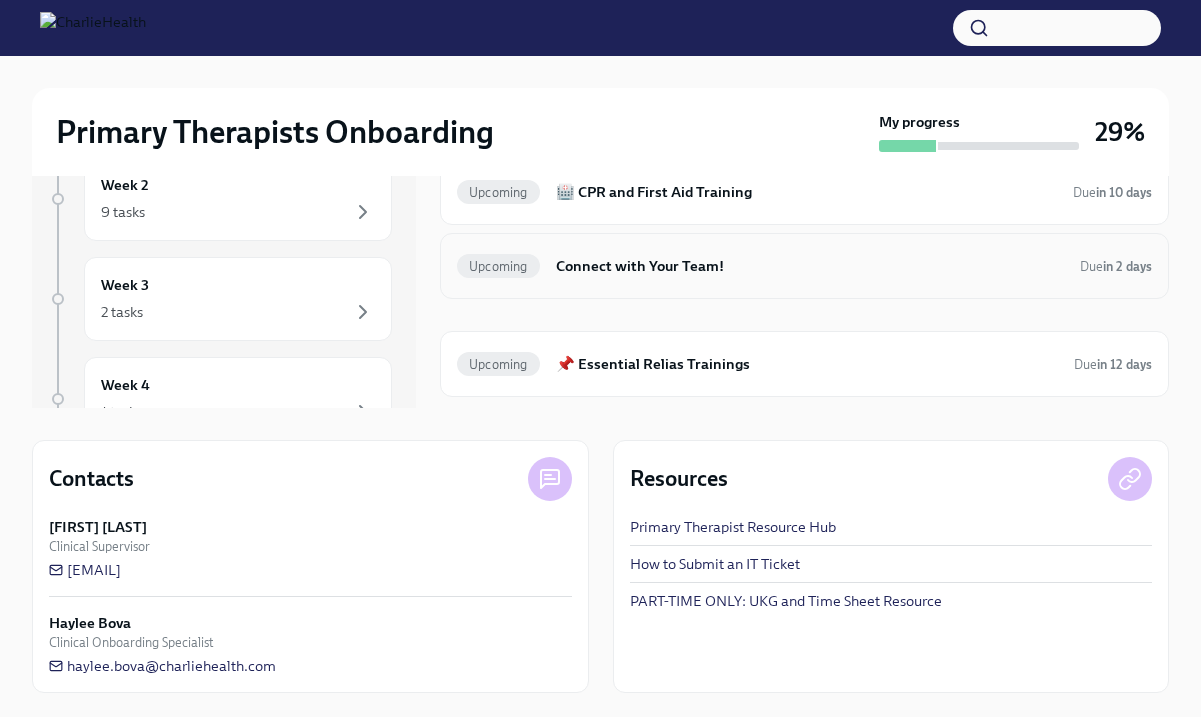 click on "Connect with Your Team!" at bounding box center [810, 266] 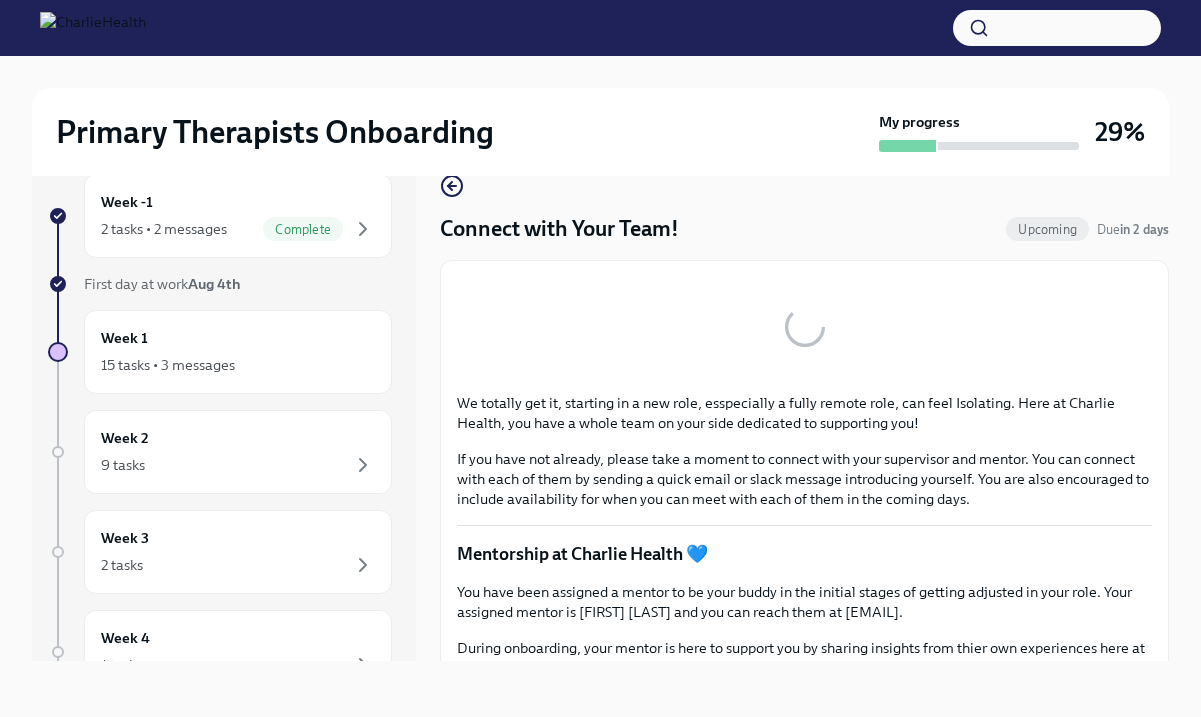 scroll, scrollTop: 34, scrollLeft: 0, axis: vertical 